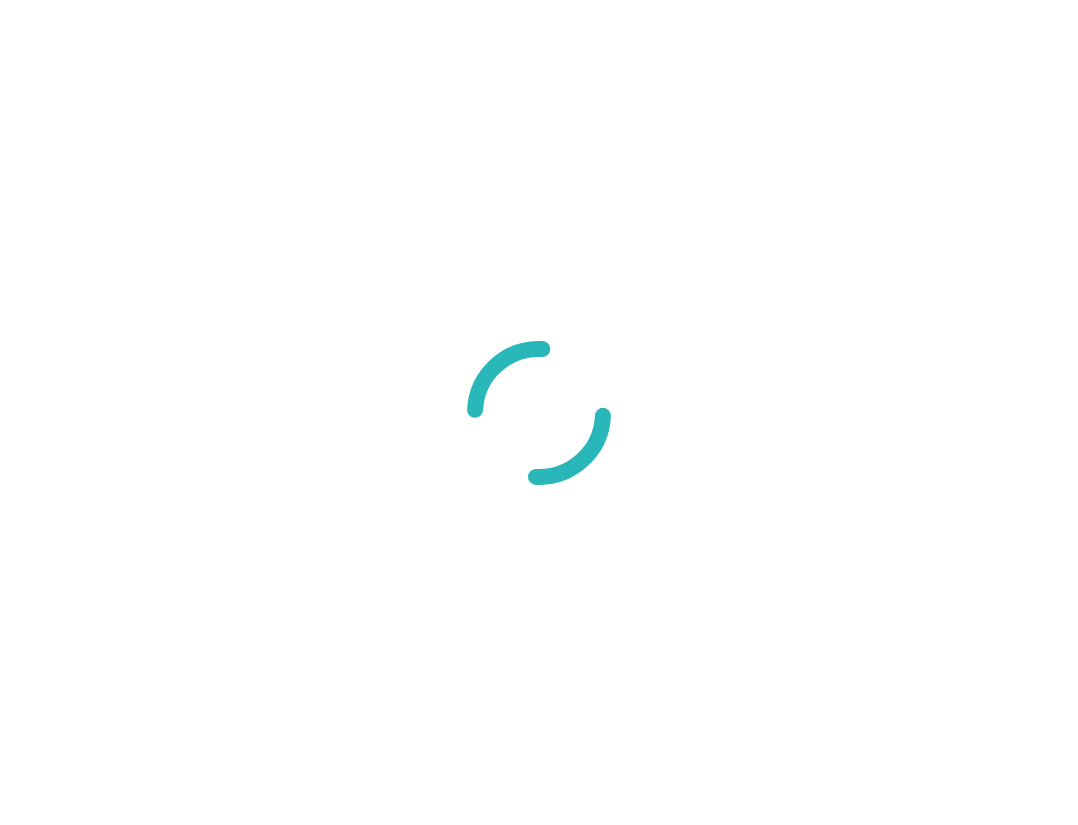 scroll, scrollTop: 0, scrollLeft: 0, axis: both 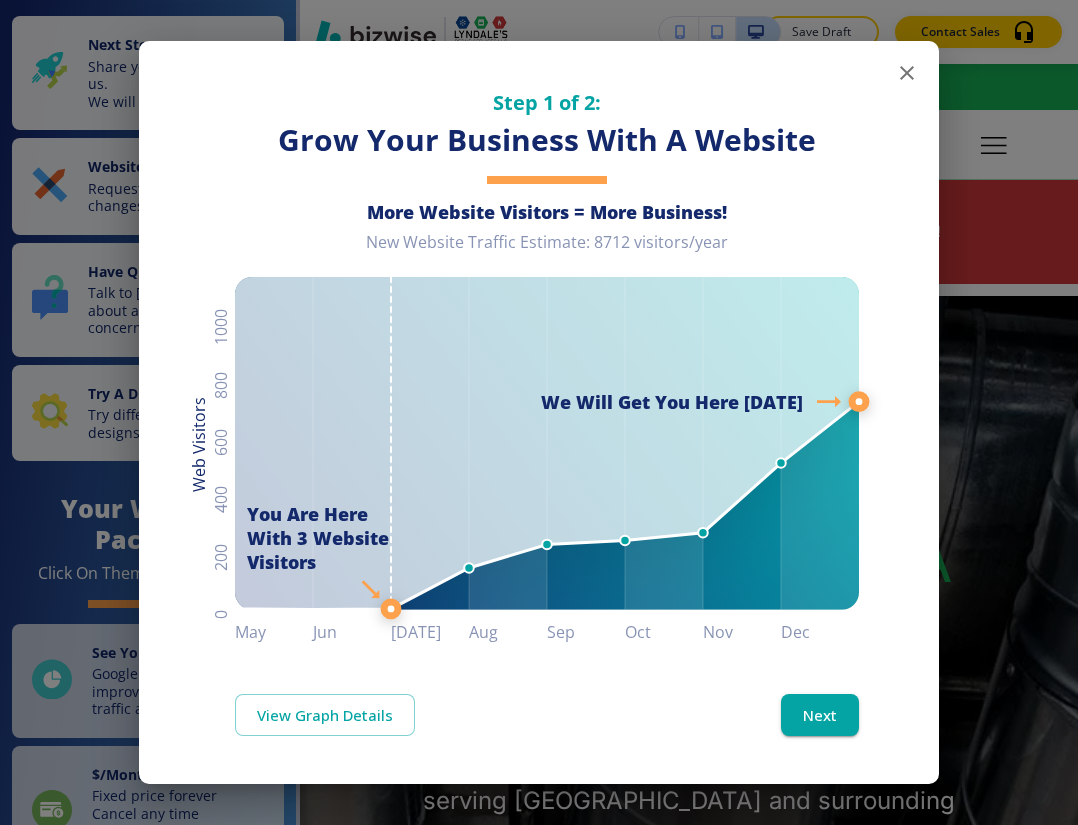 click 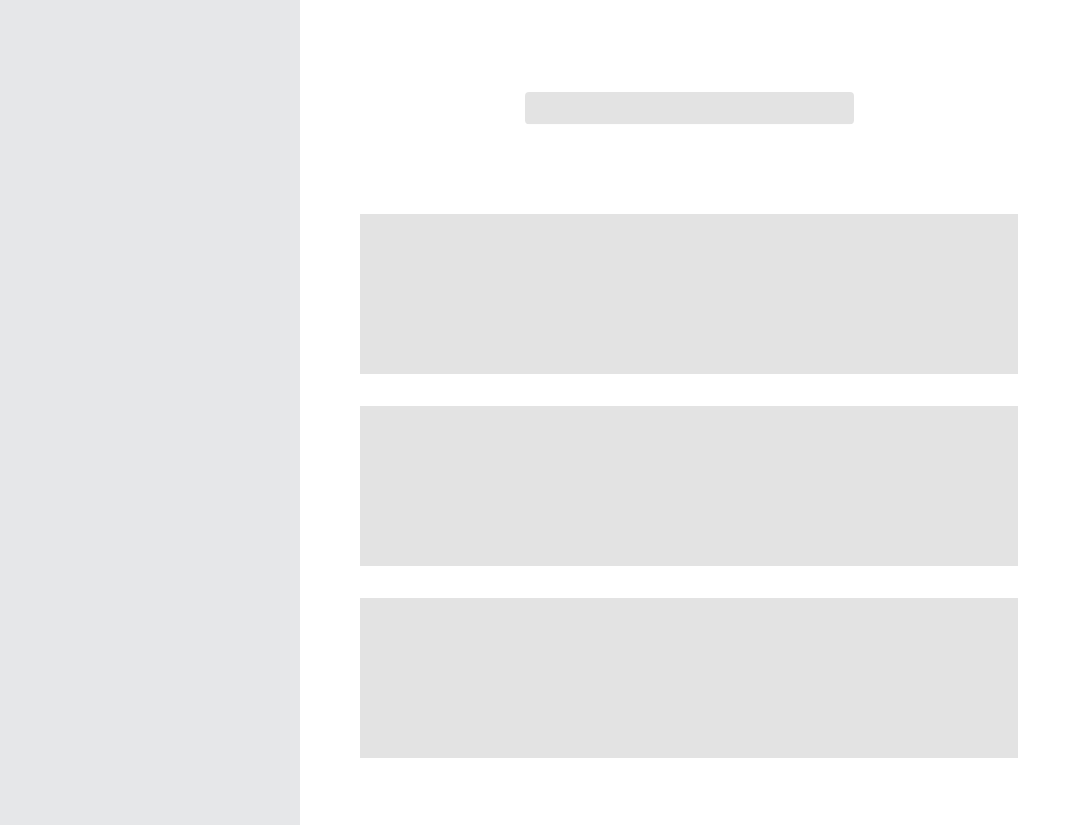 scroll, scrollTop: 0, scrollLeft: 0, axis: both 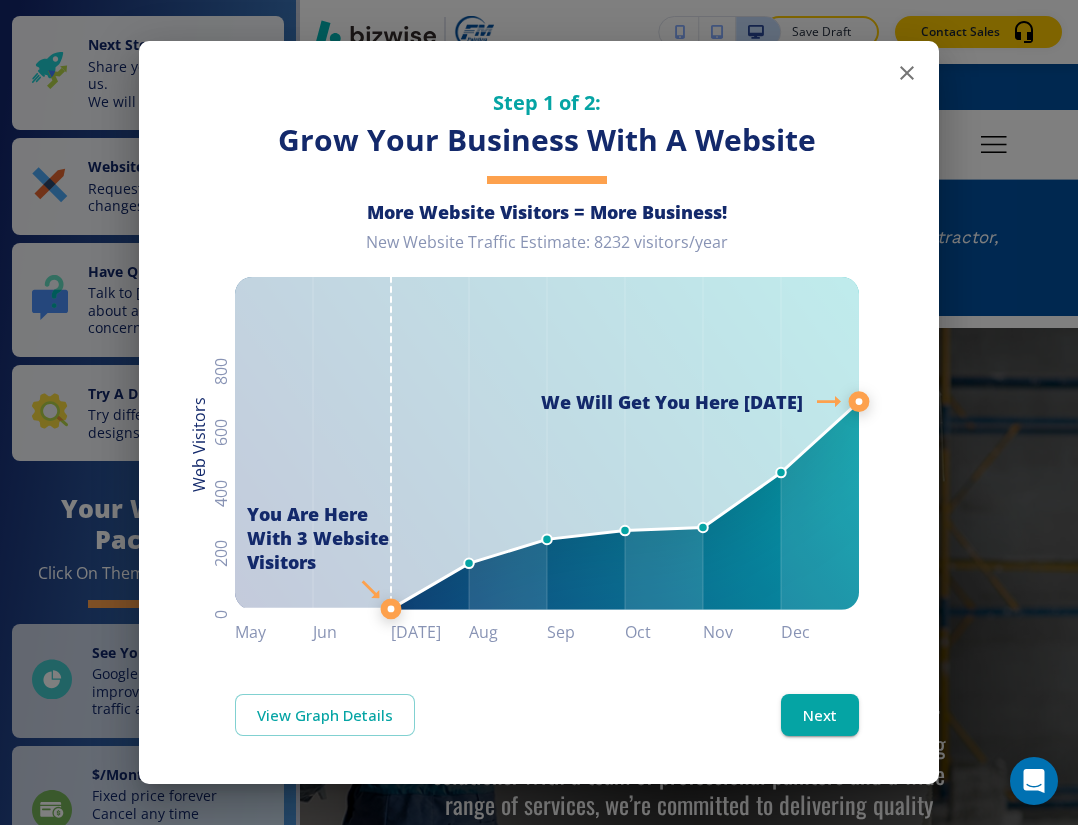 click 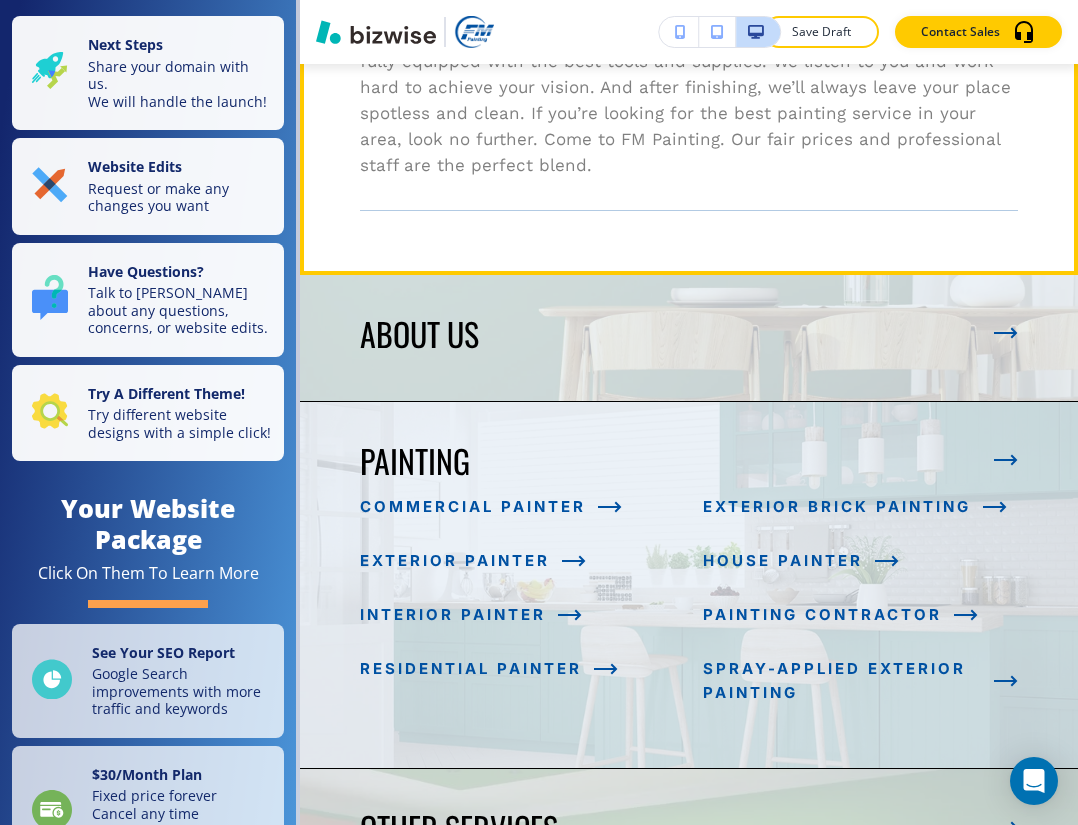 scroll, scrollTop: 3564, scrollLeft: 0, axis: vertical 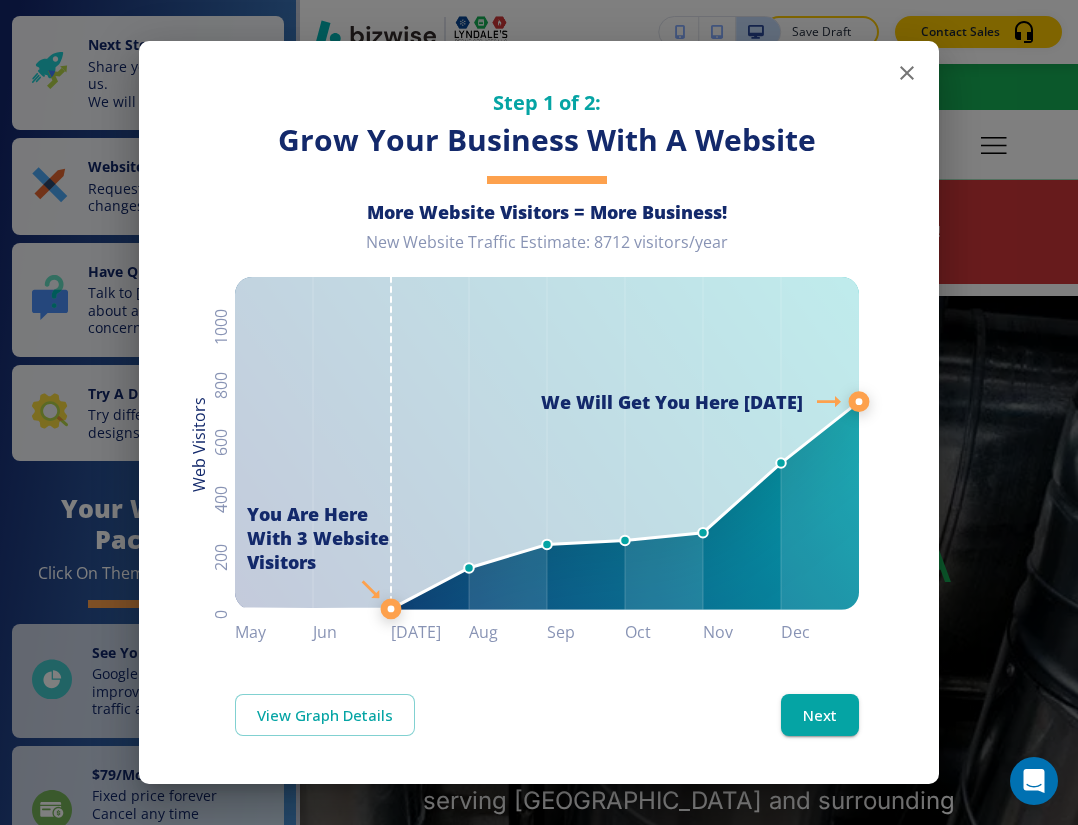 click 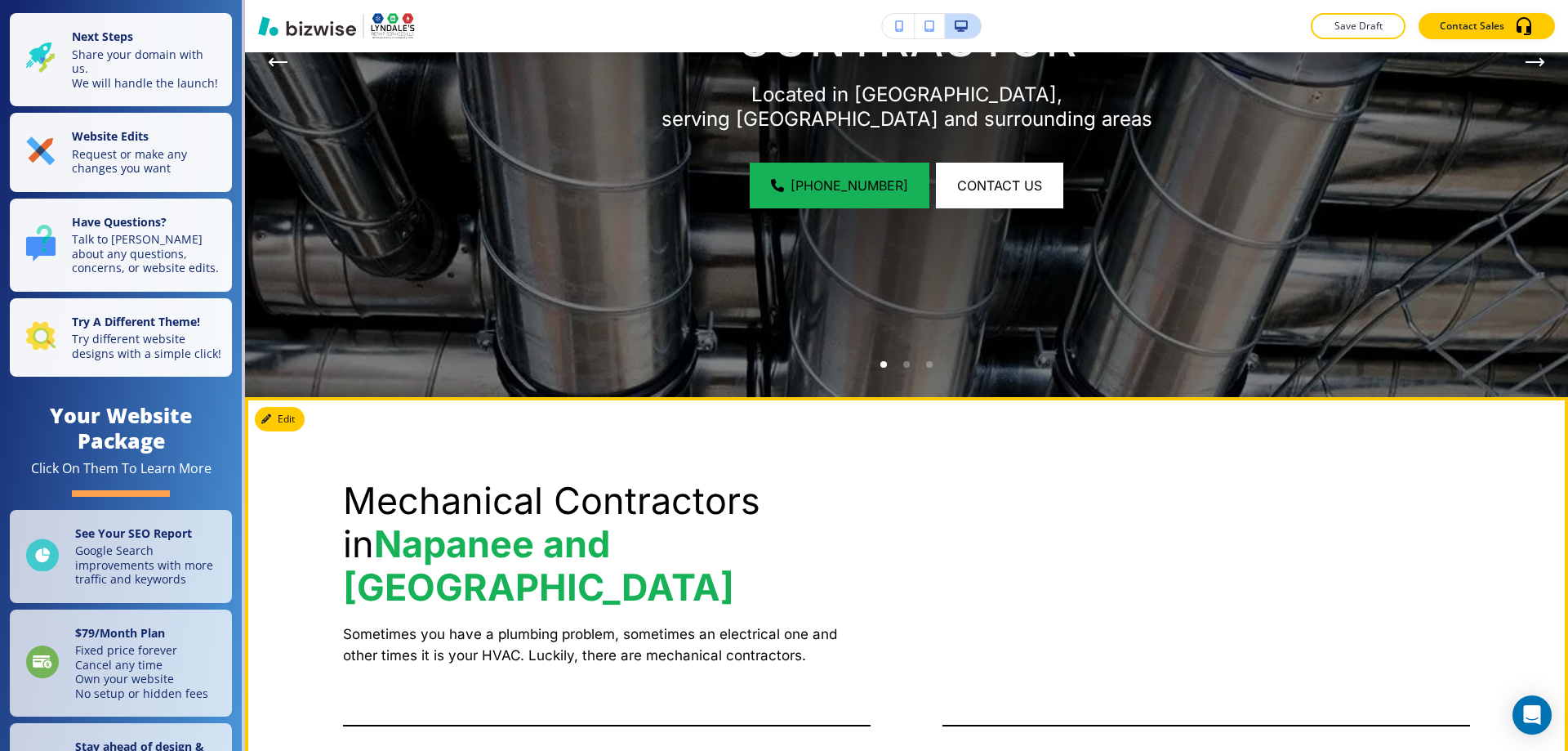 scroll, scrollTop: 647, scrollLeft: 0, axis: vertical 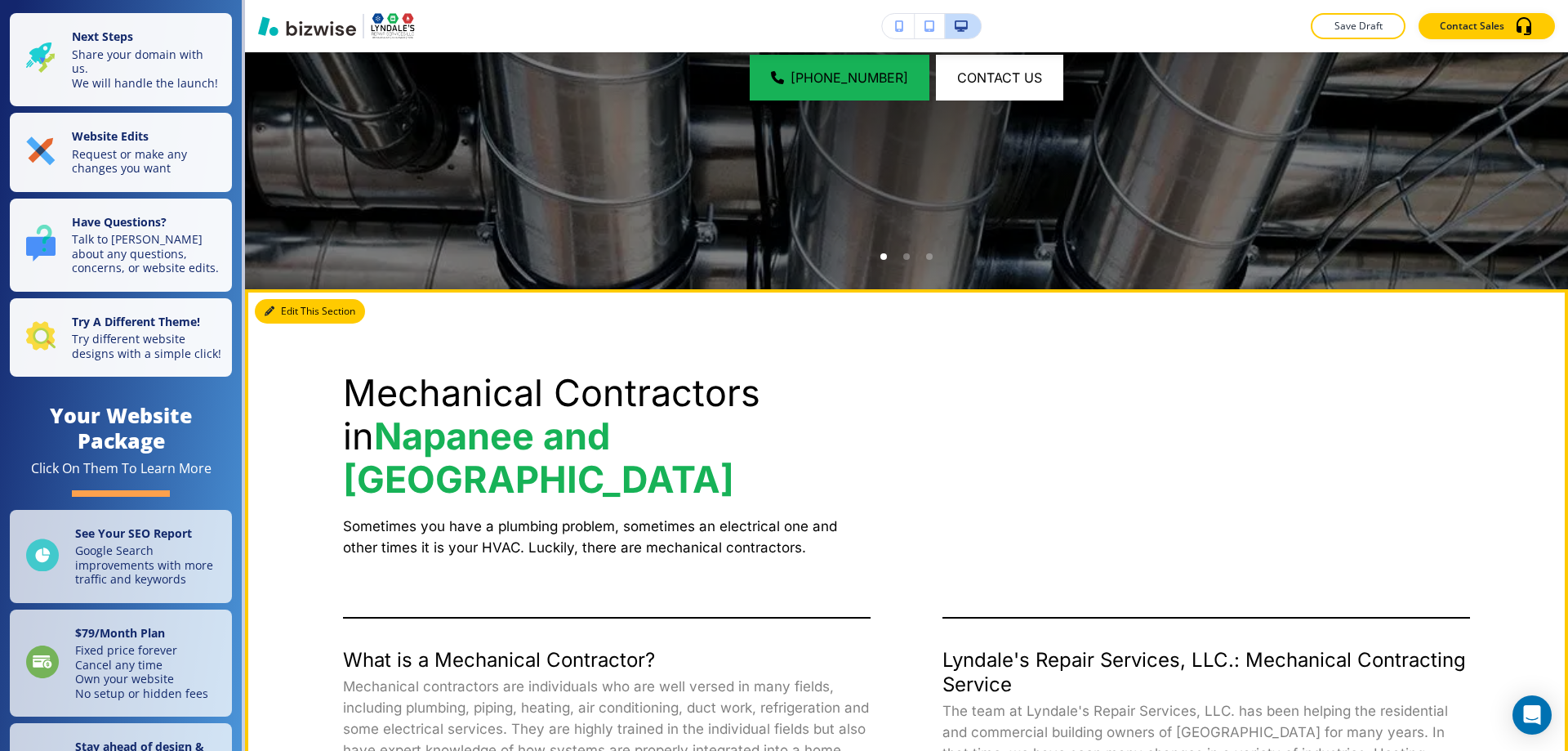 click on "Edit This Section" at bounding box center (310, 311) 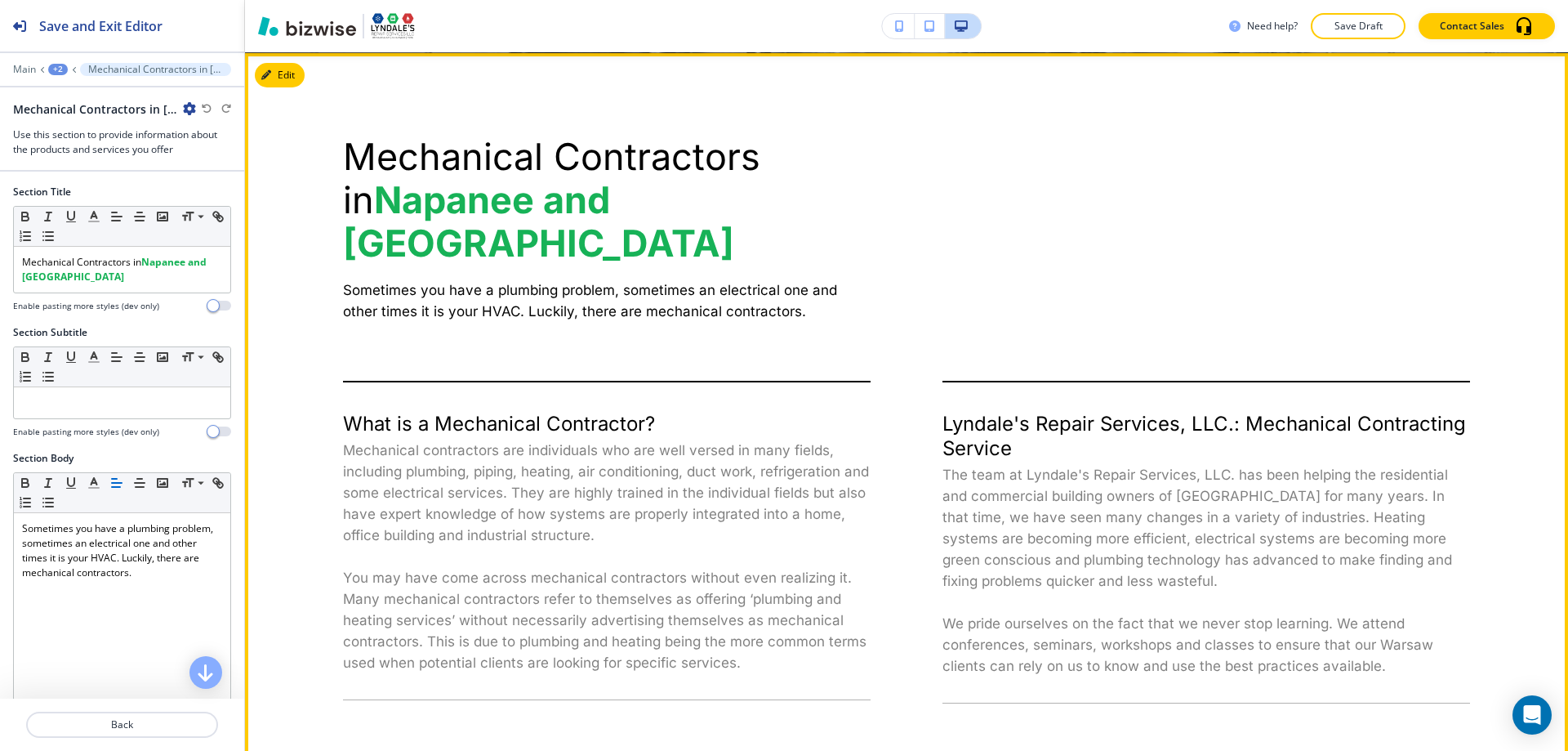 scroll, scrollTop: 884, scrollLeft: 0, axis: vertical 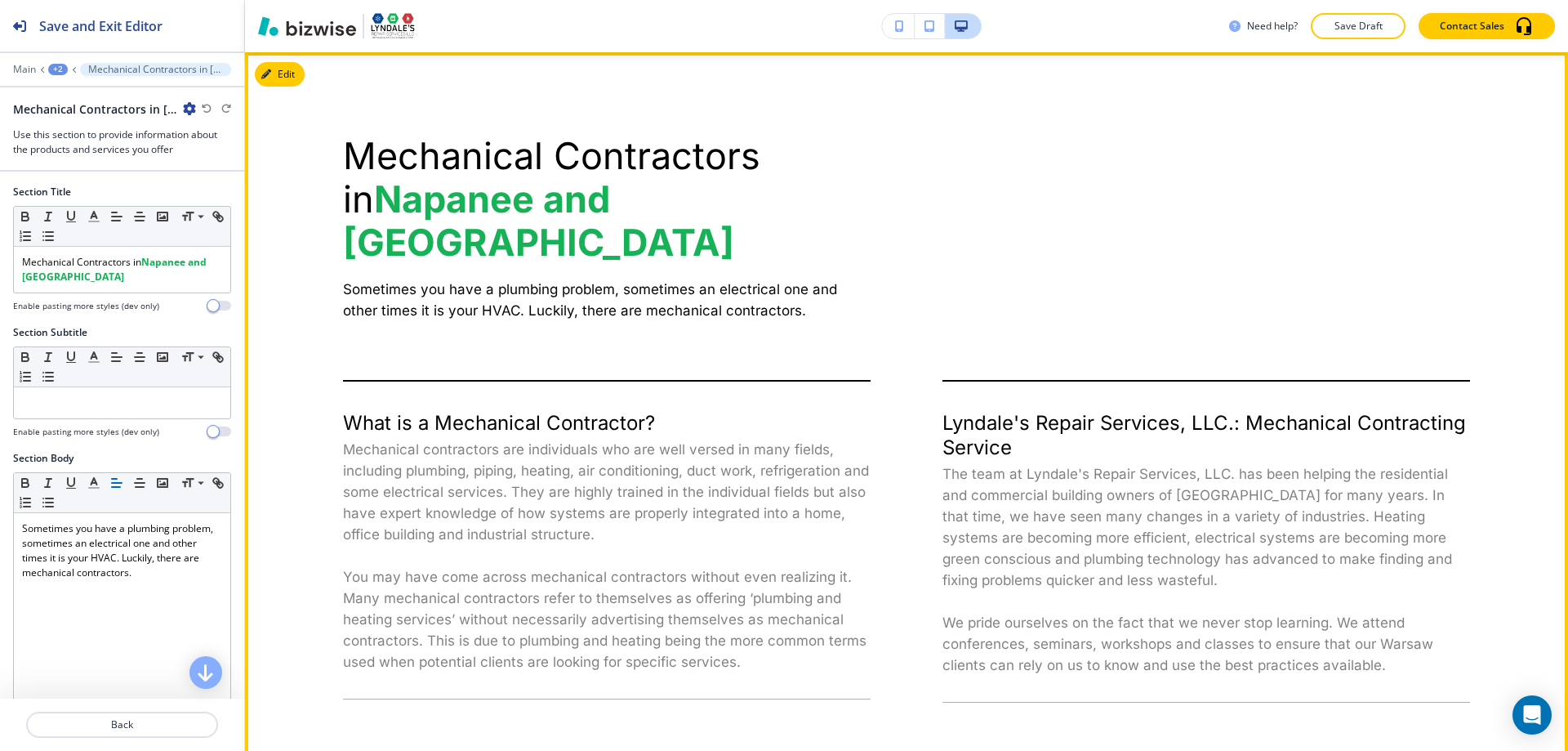 click on "Napanee and [GEOGRAPHIC_DATA]" at bounding box center [538, 221] 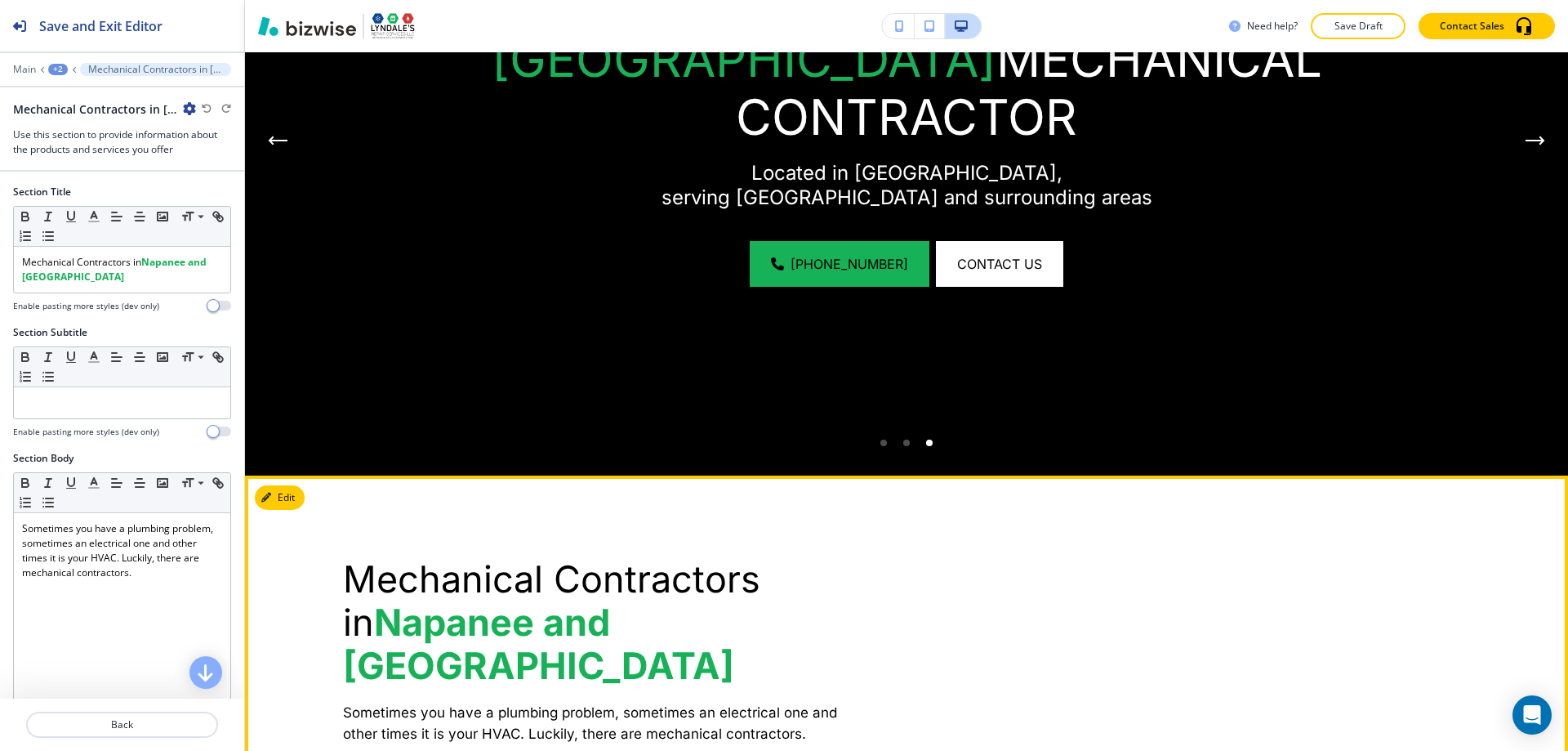 scroll, scrollTop: 453, scrollLeft: 0, axis: vertical 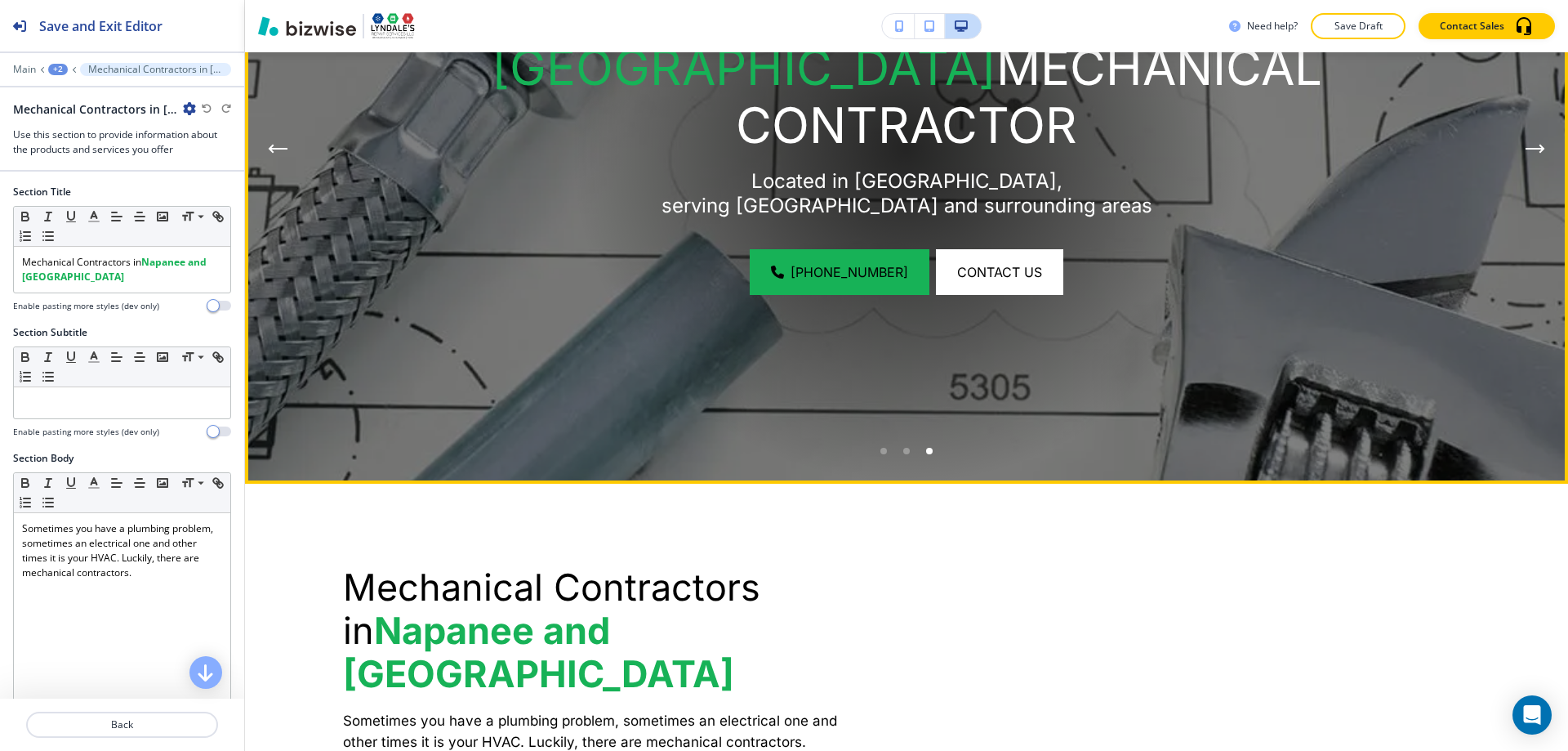 click at bounding box center (906, 451) 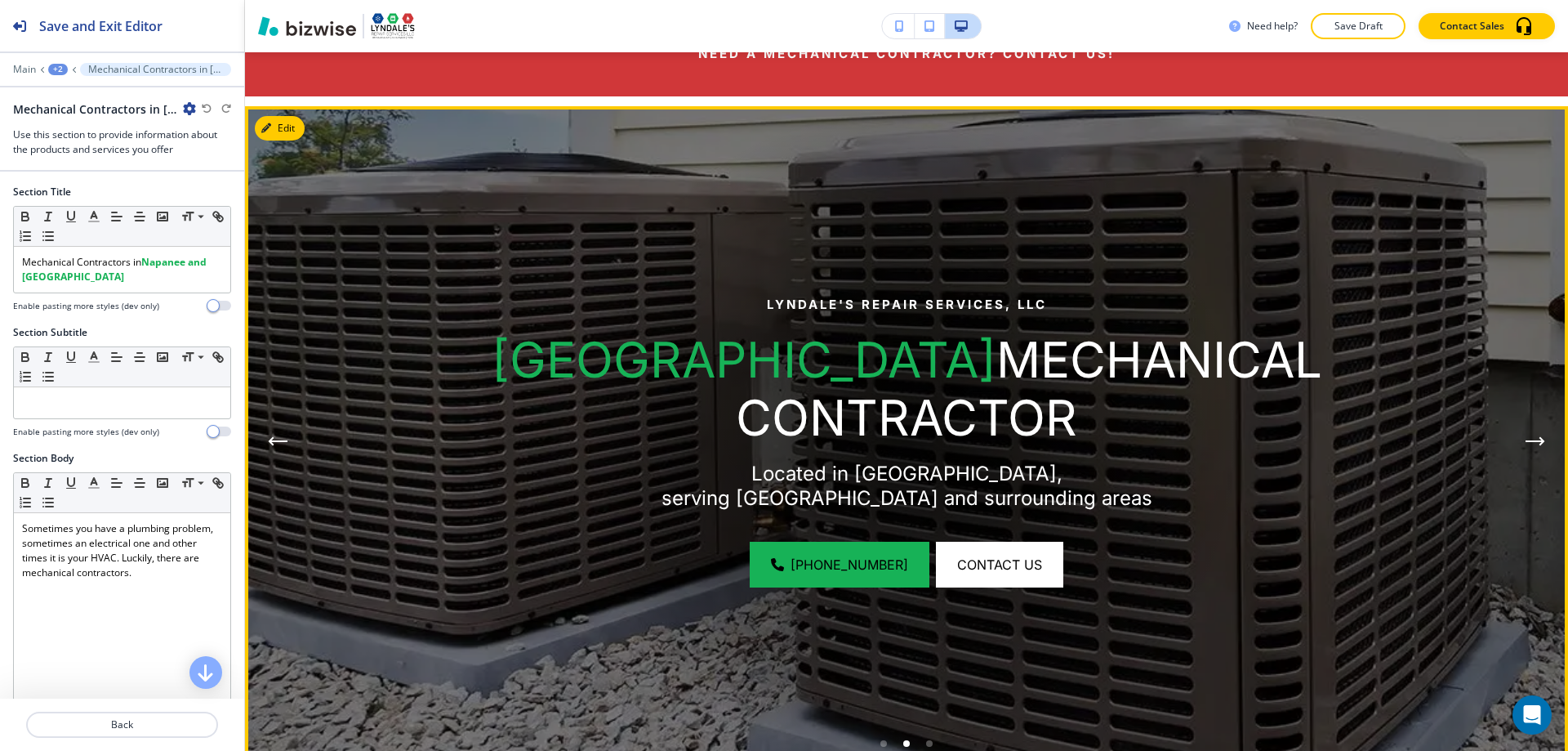 scroll, scrollTop: 0, scrollLeft: 0, axis: both 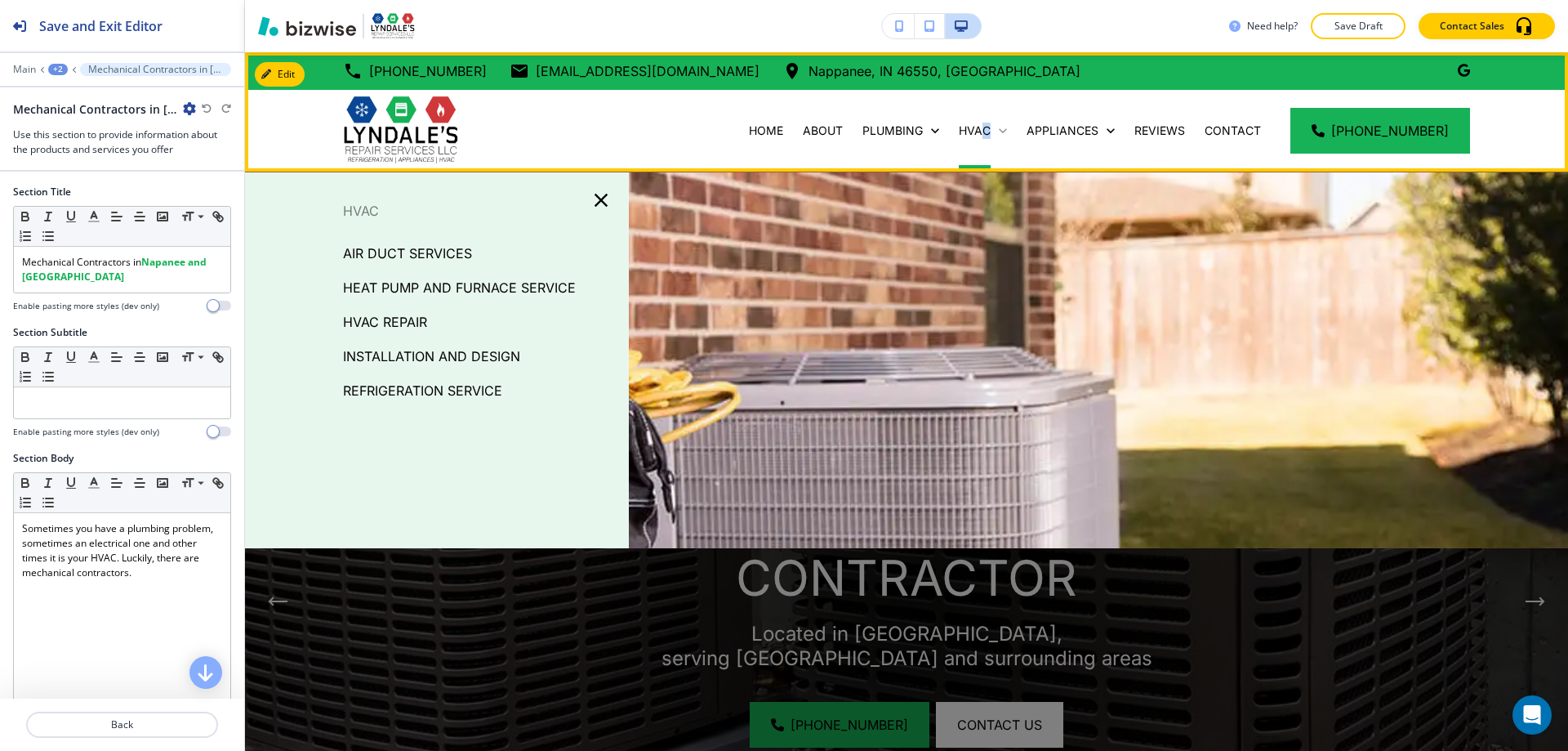 click on "HVAC" at bounding box center [974, 131] 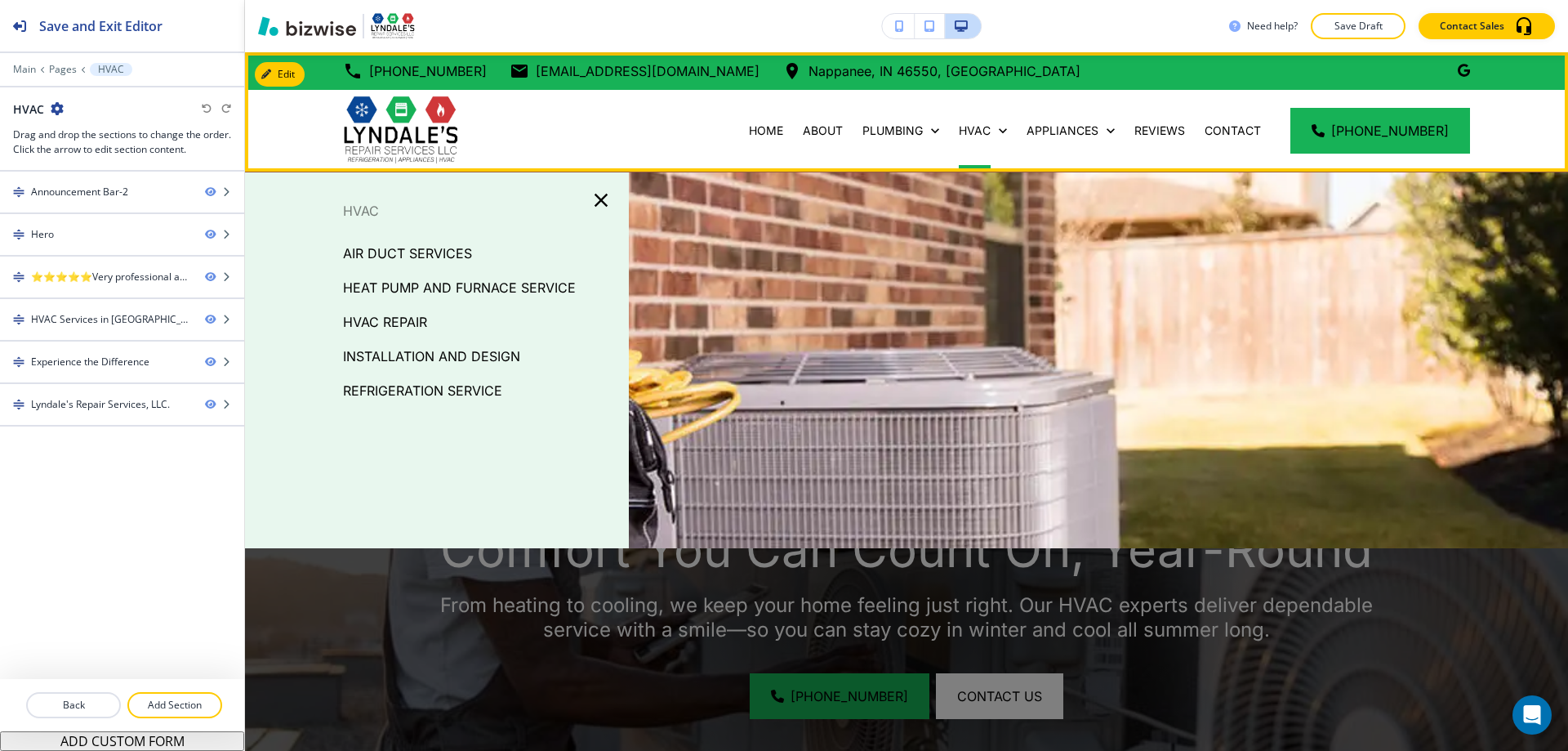 click on "HVAC" at bounding box center [982, 131] 